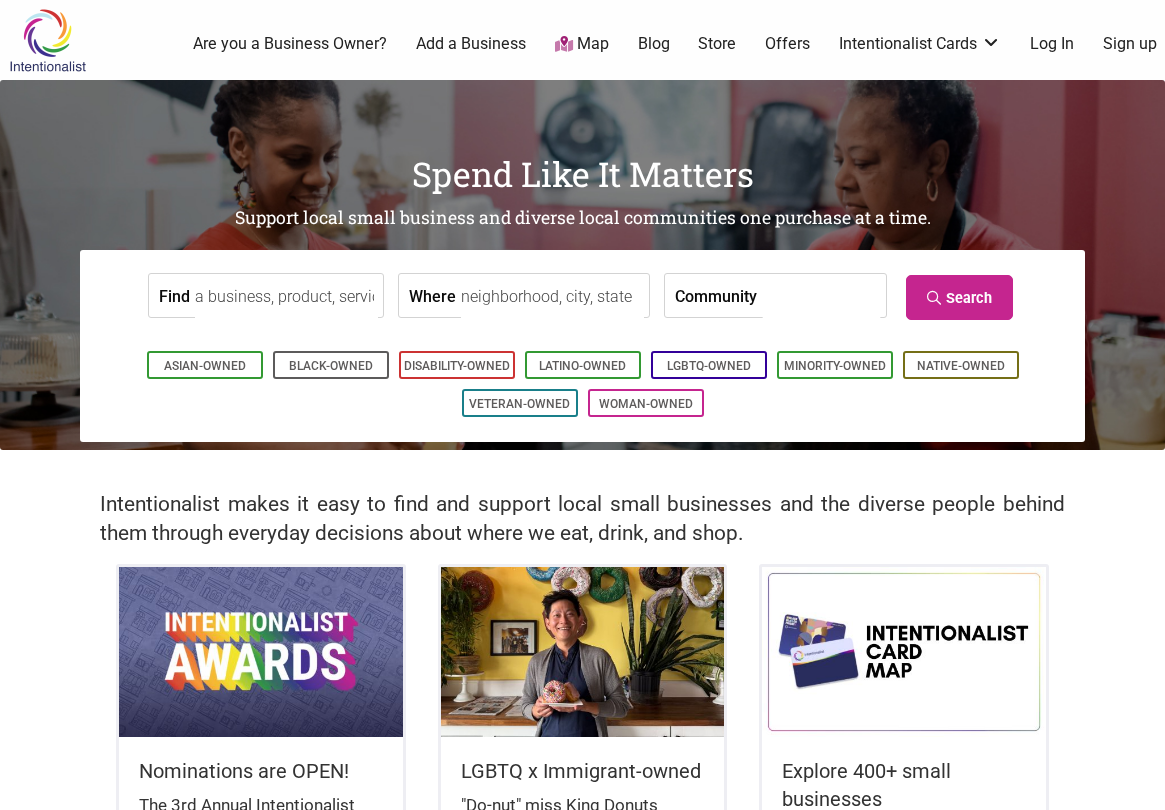 scroll, scrollTop: 0, scrollLeft: 0, axis: both 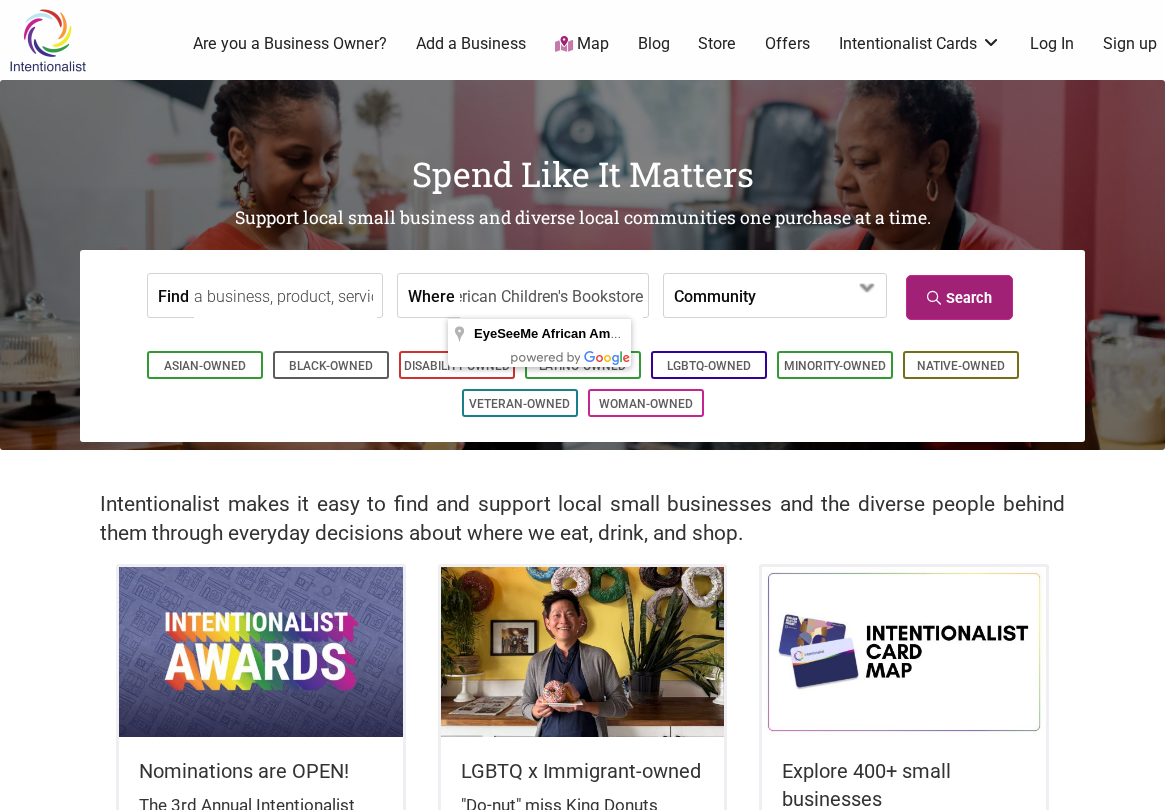 type on "EyeSeeMe African American Children's Bookstore" 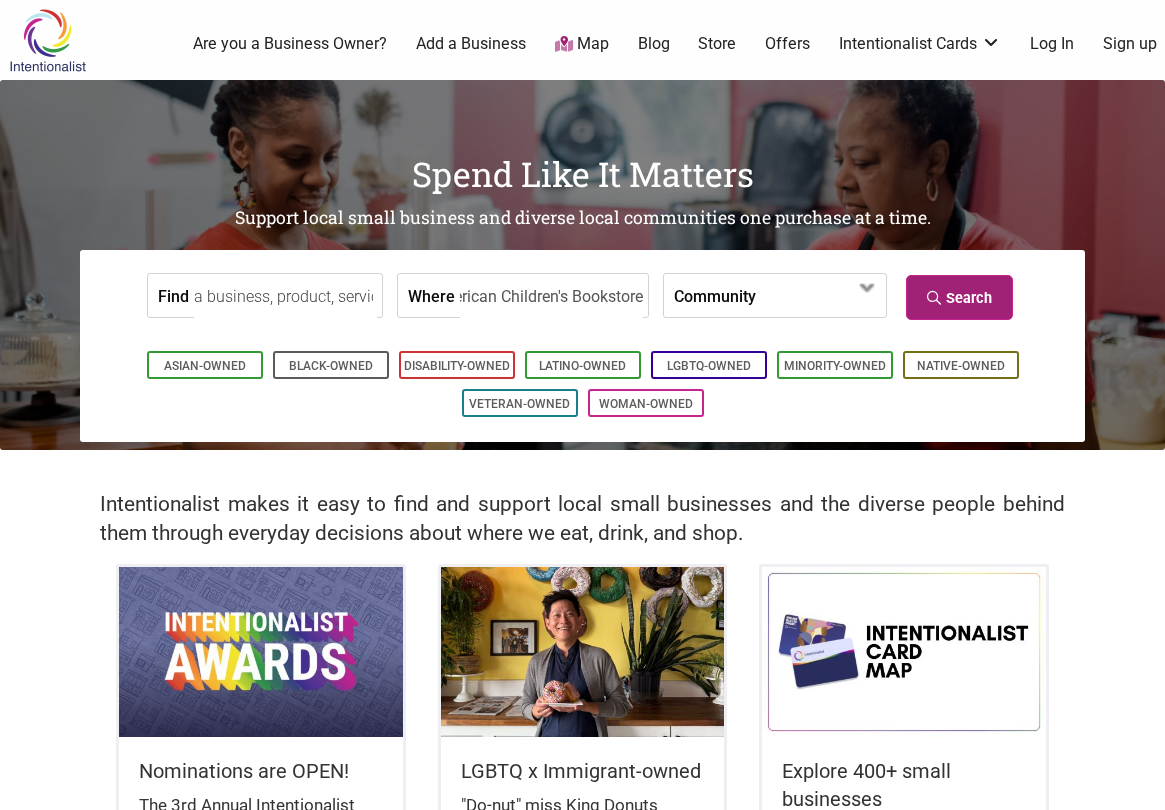 scroll, scrollTop: 0, scrollLeft: 0, axis: both 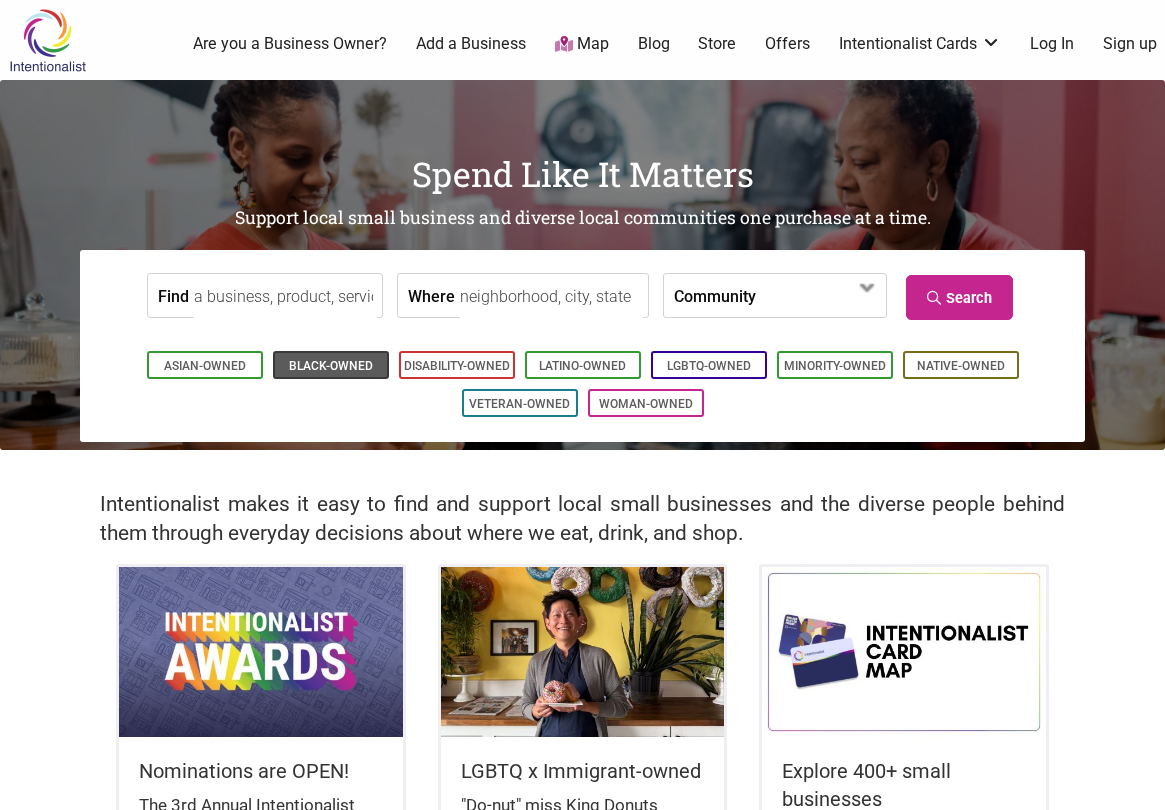 click on "Black-Owned" at bounding box center [331, 366] 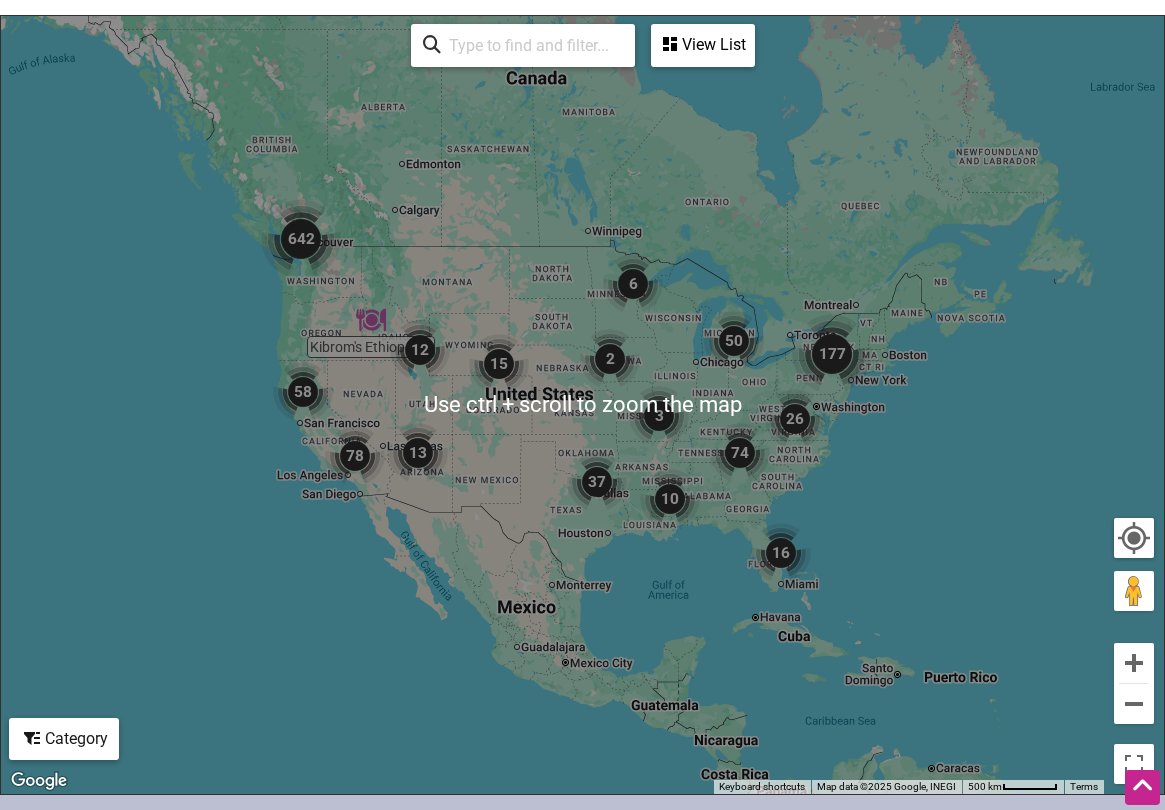 scroll, scrollTop: 961, scrollLeft: 0, axis: vertical 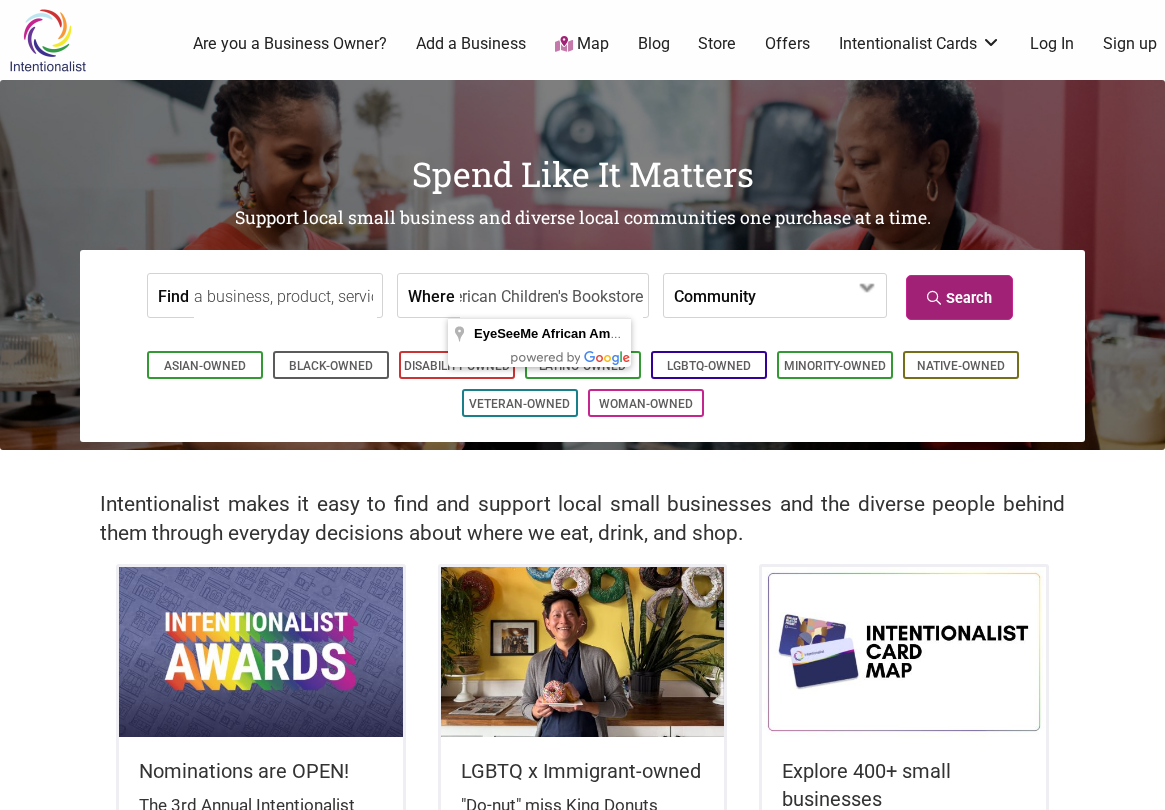 type on "EyeSeeMe African American Children's Bookstore" 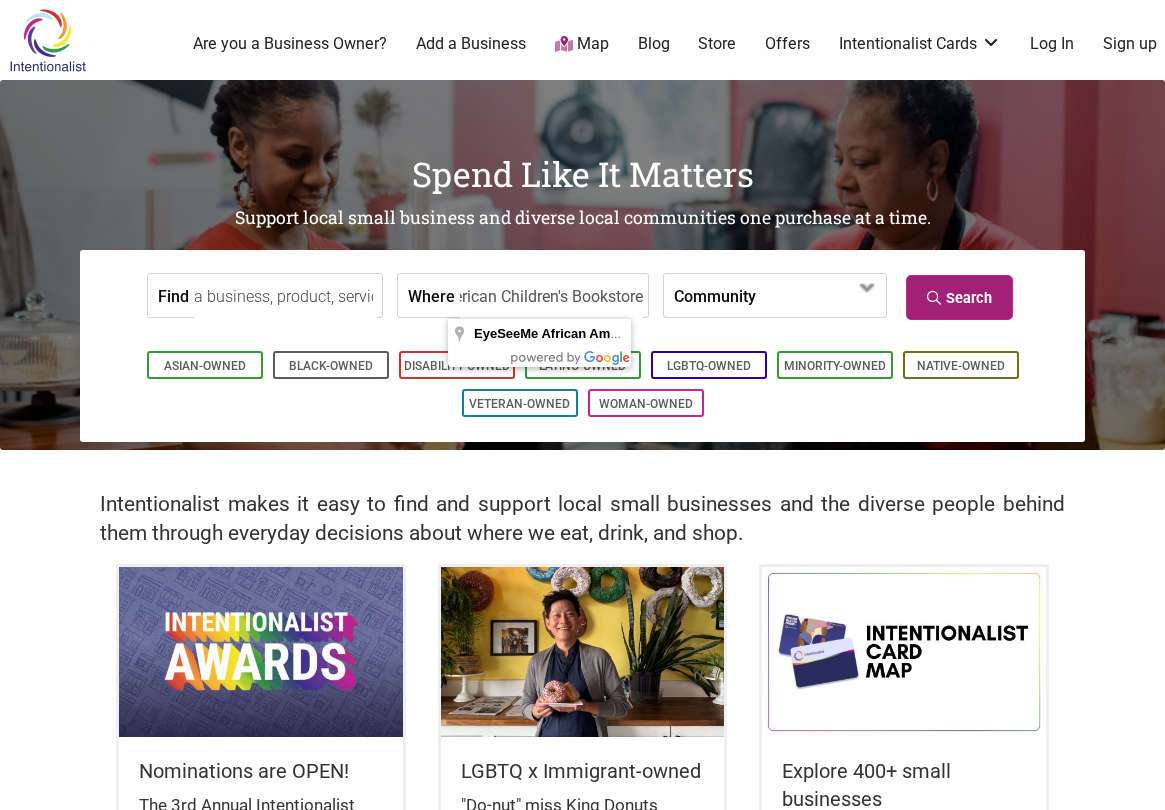 click on "Search" at bounding box center [959, 297] 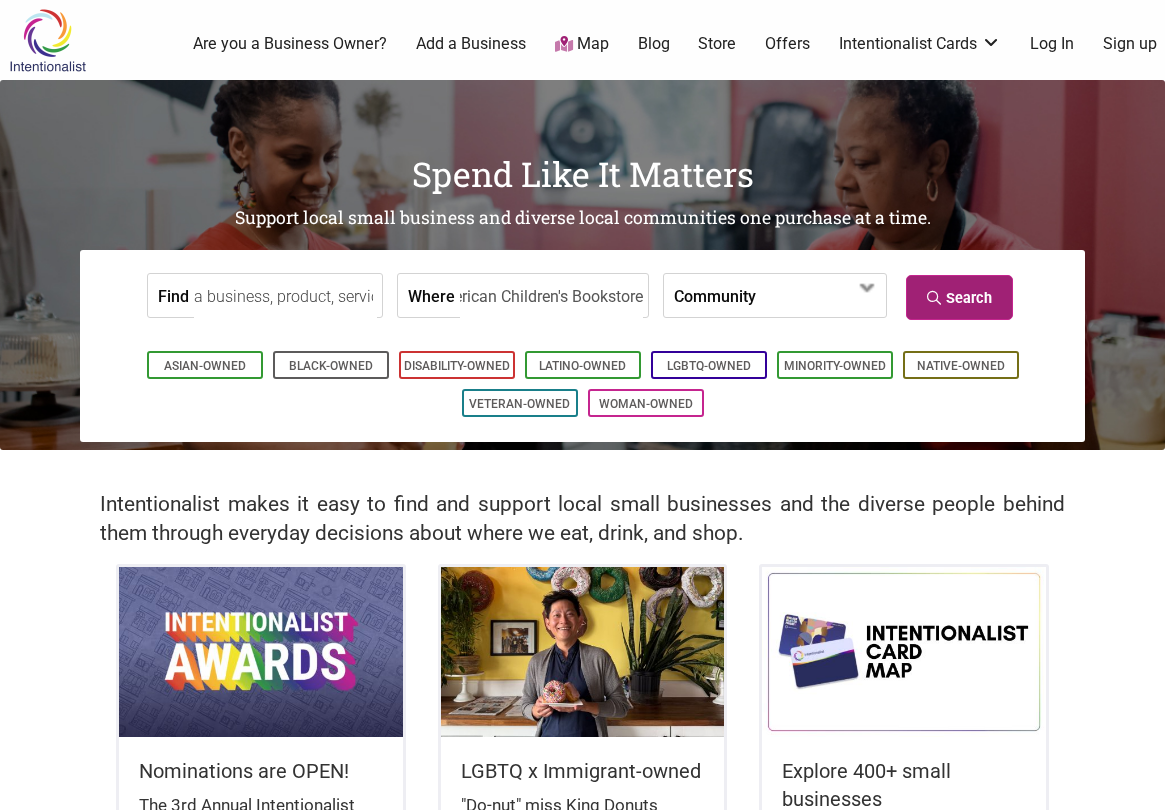 scroll, scrollTop: 0, scrollLeft: 0, axis: both 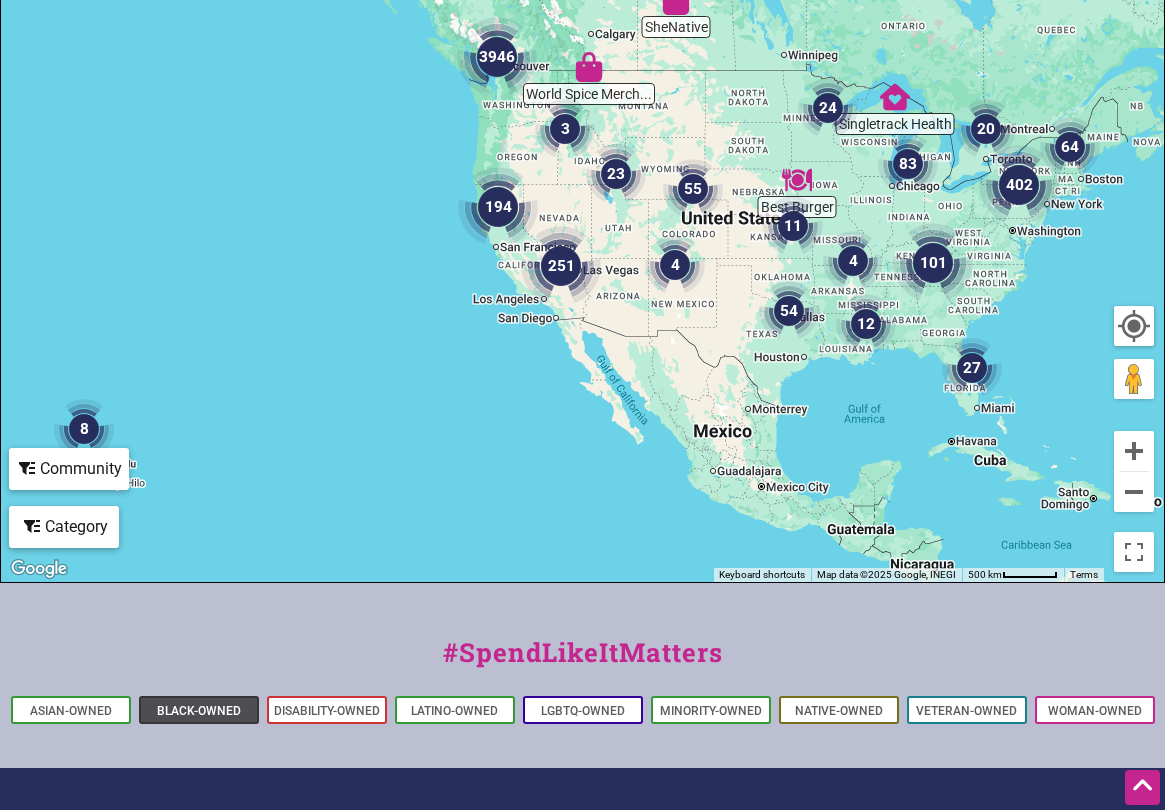 click on "Black-Owned" at bounding box center [199, 711] 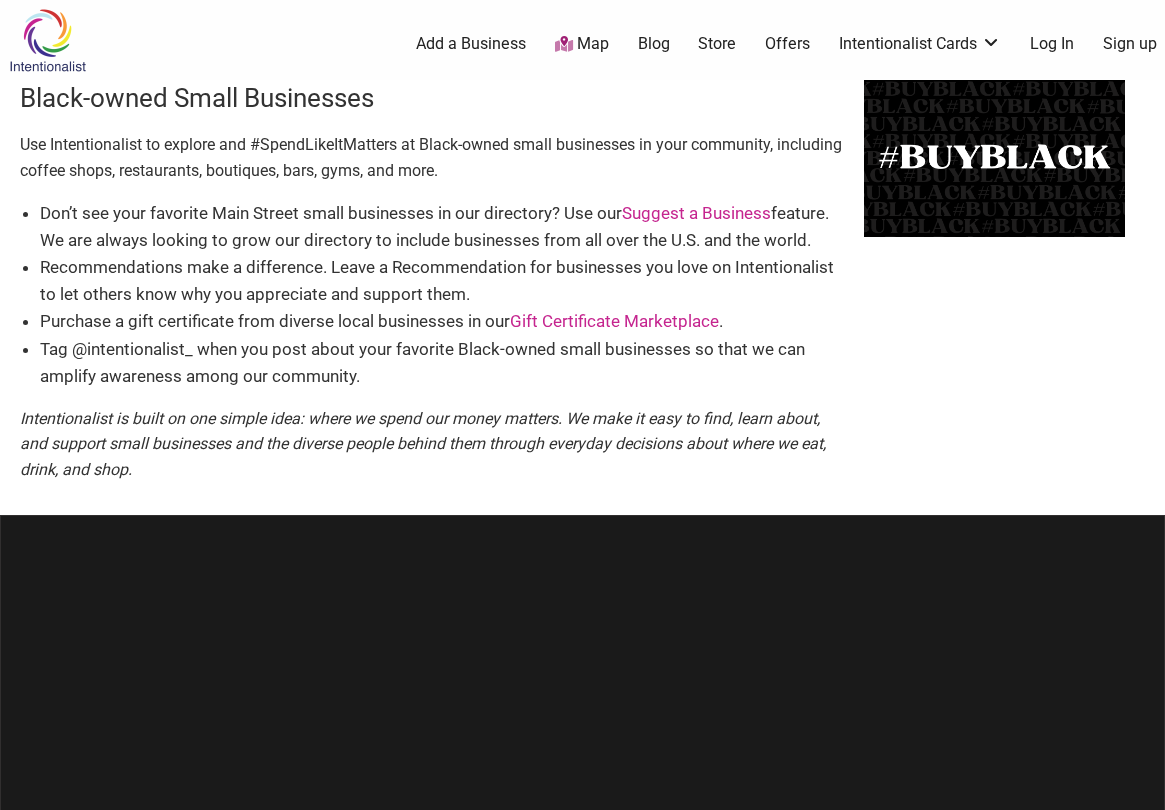scroll, scrollTop: 0, scrollLeft: 0, axis: both 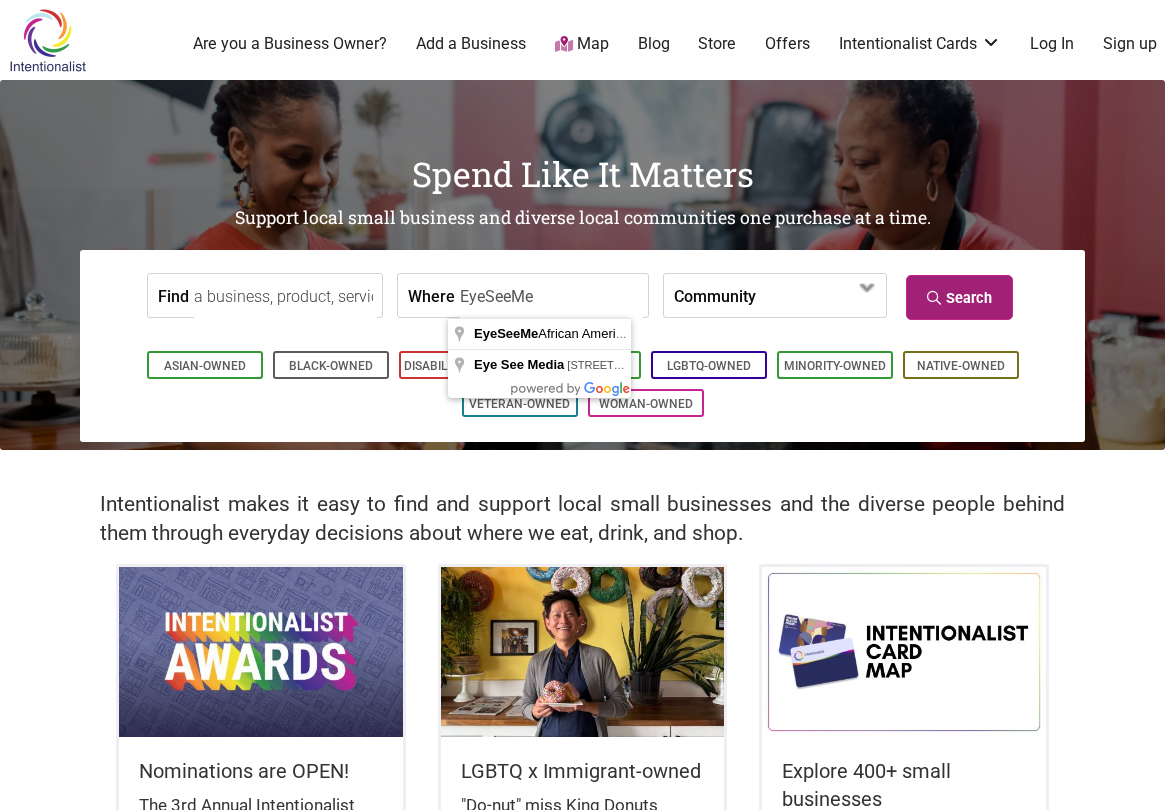 type on "EyeSeeMe" 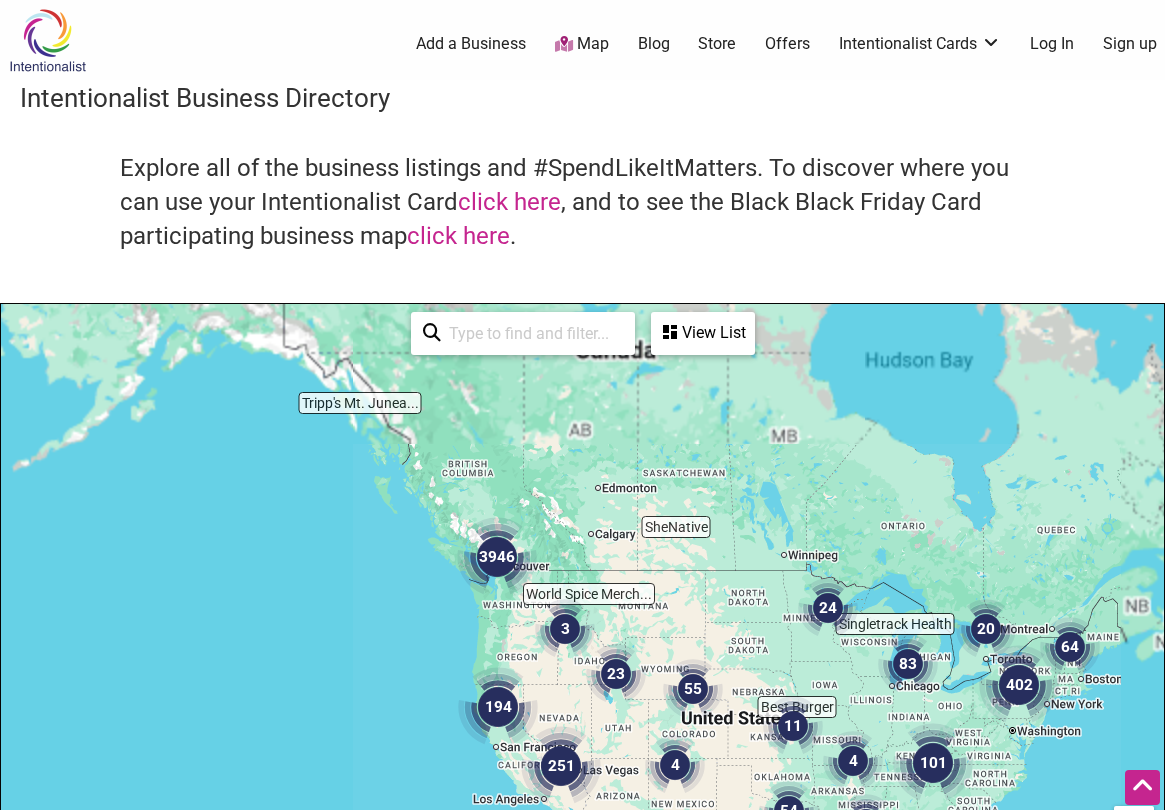 scroll, scrollTop: 500, scrollLeft: 0, axis: vertical 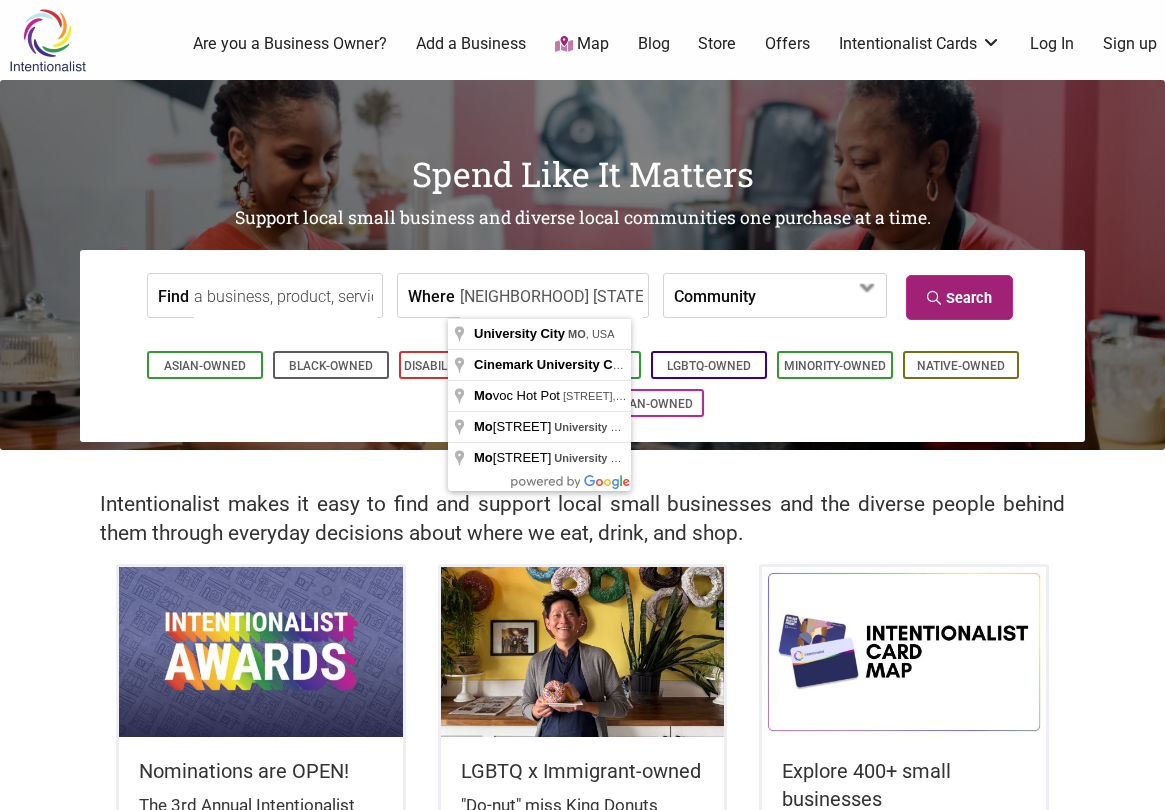 type on "[NEIGHBORHOOD] [STATE]" 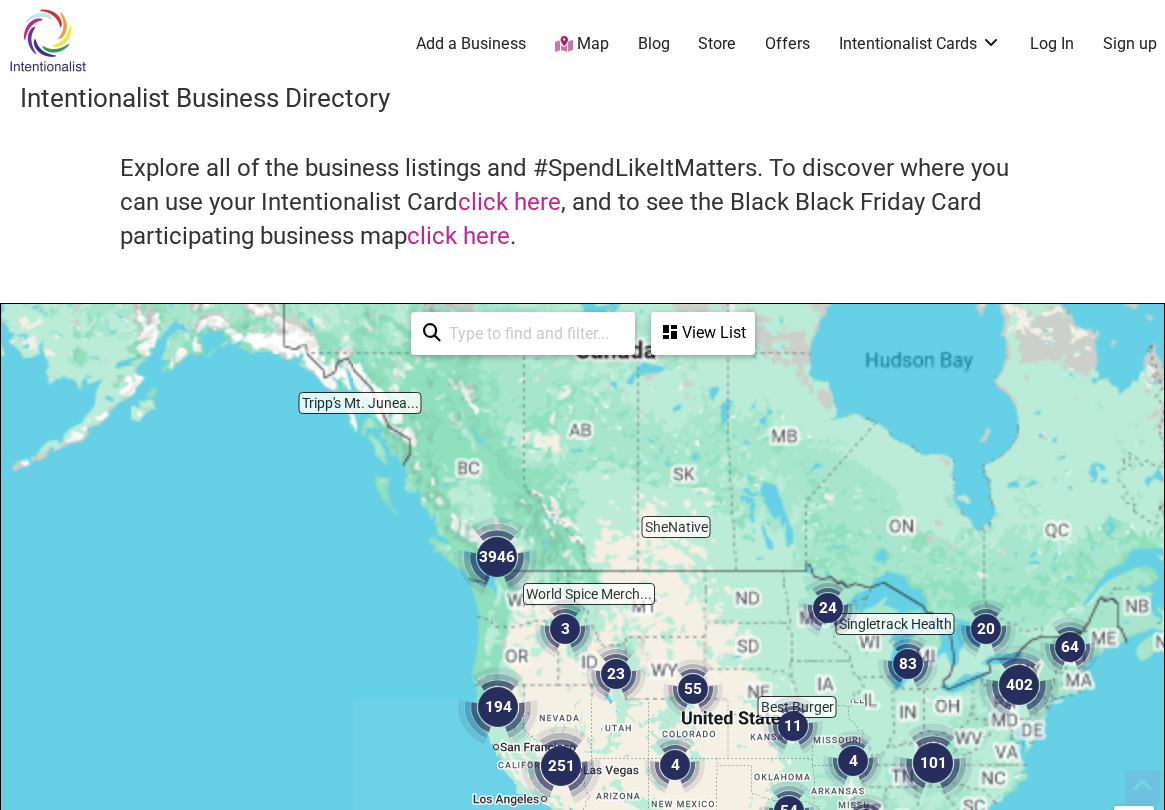 scroll, scrollTop: 500, scrollLeft: 0, axis: vertical 